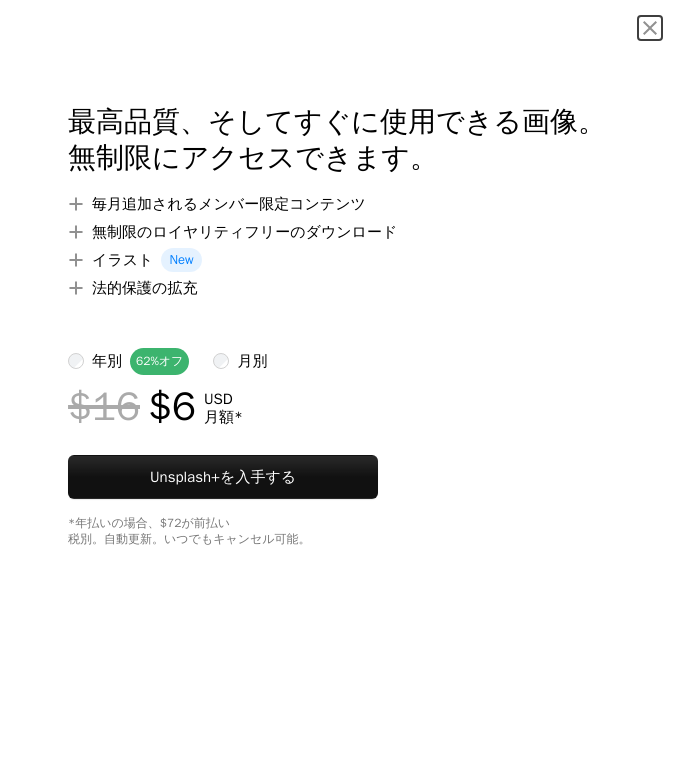 scroll, scrollTop: 4150, scrollLeft: 0, axis: vertical 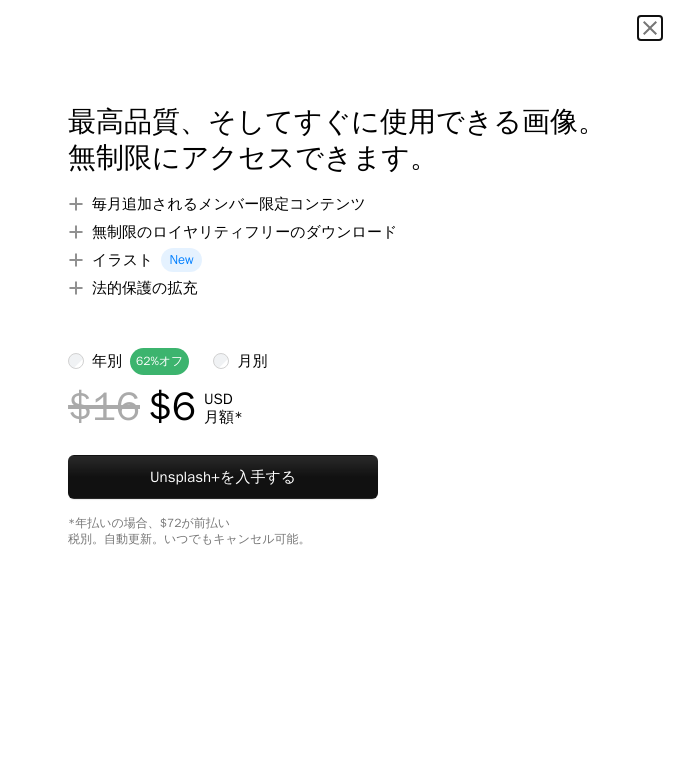 click on "An X shape" at bounding box center [650, 28] 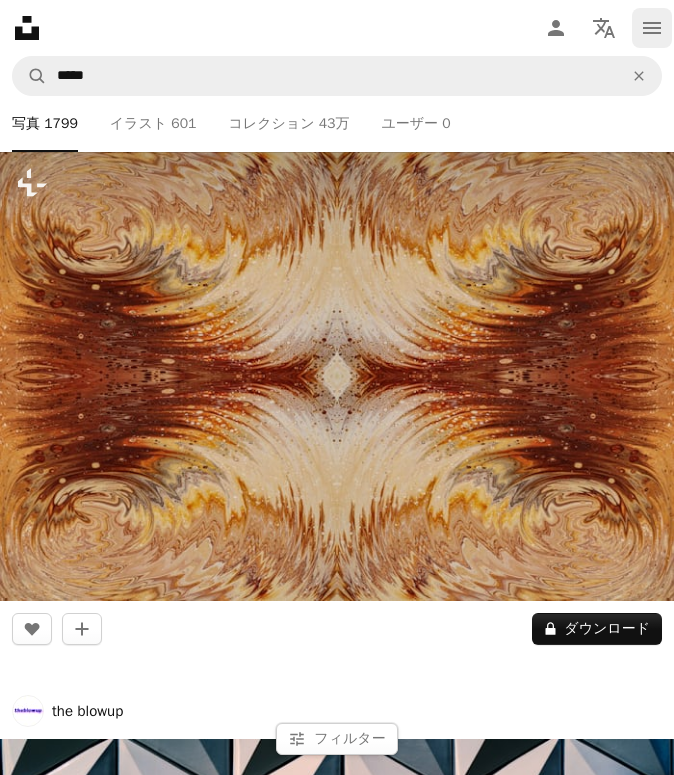 click on "navigation menu" 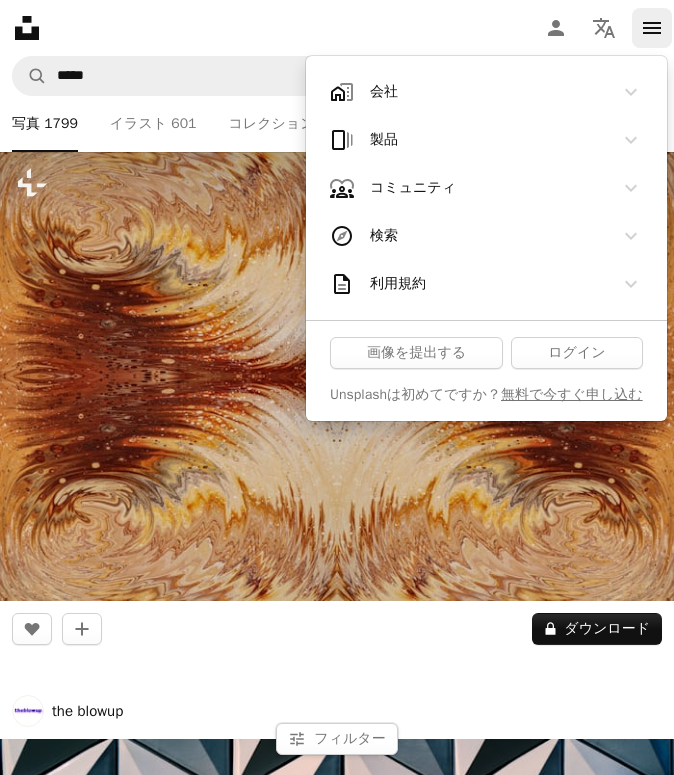 click on "navigation menu" 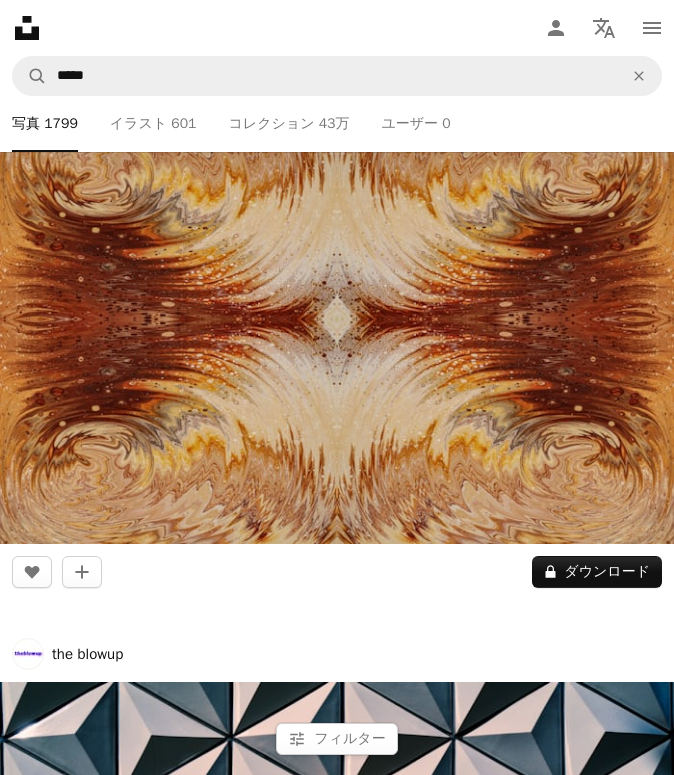 scroll, scrollTop: 4226, scrollLeft: 0, axis: vertical 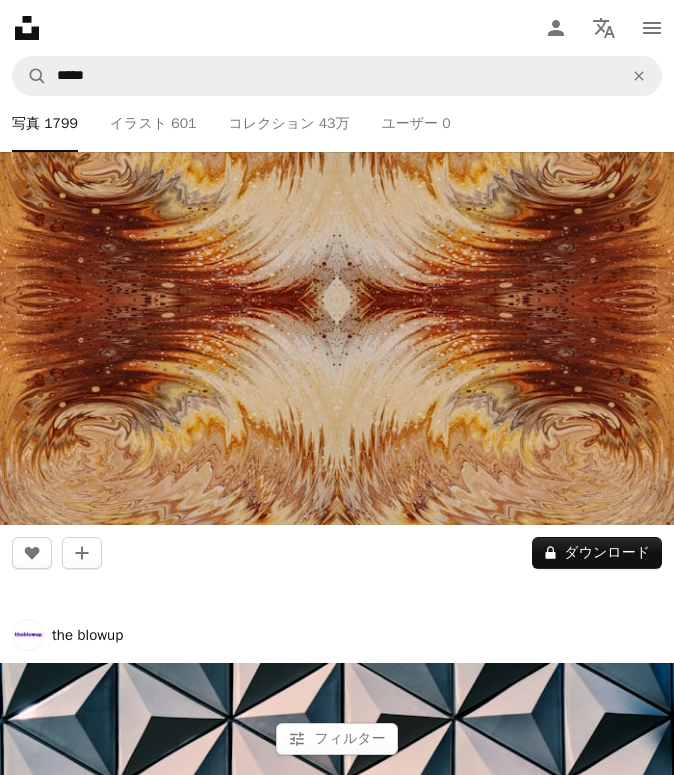 click at bounding box center [337, 300] 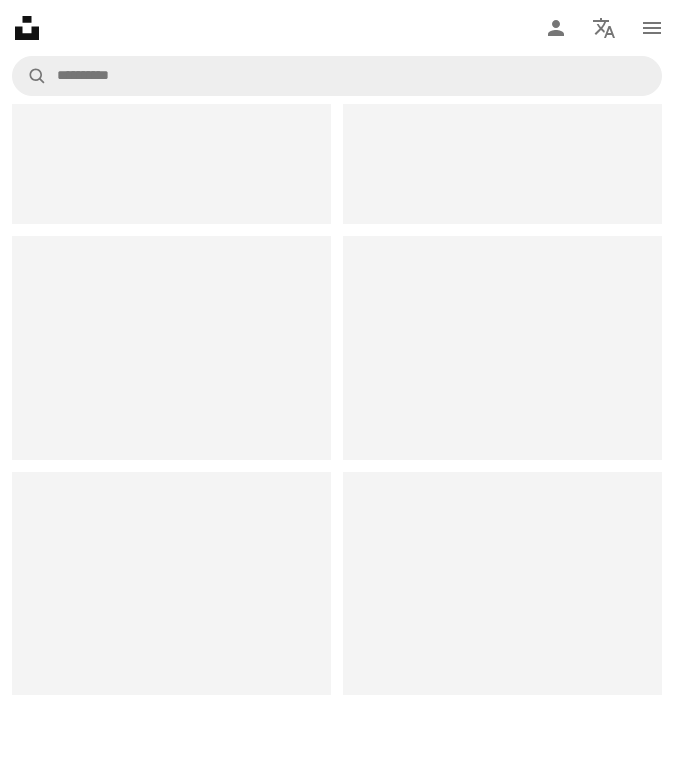 scroll, scrollTop: 0, scrollLeft: 0, axis: both 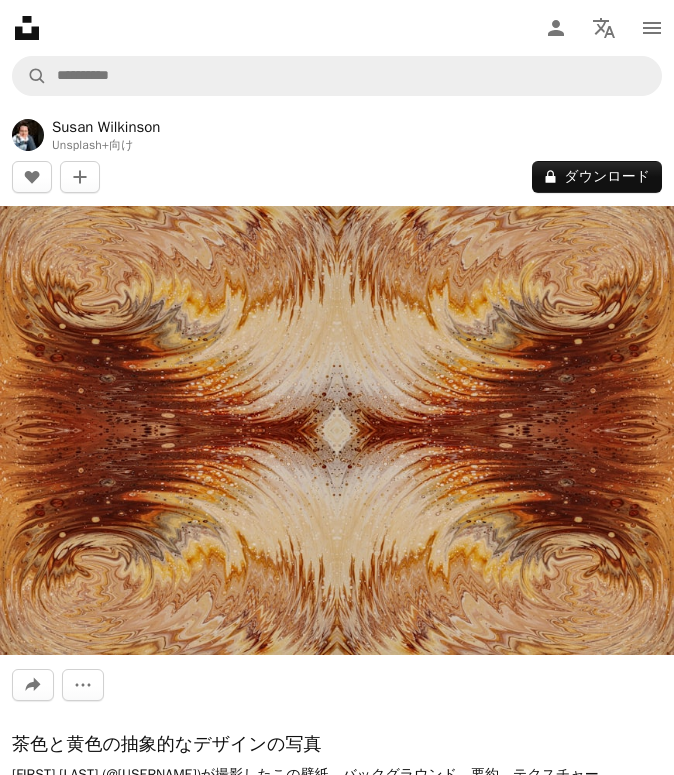 click at bounding box center [337, 430] 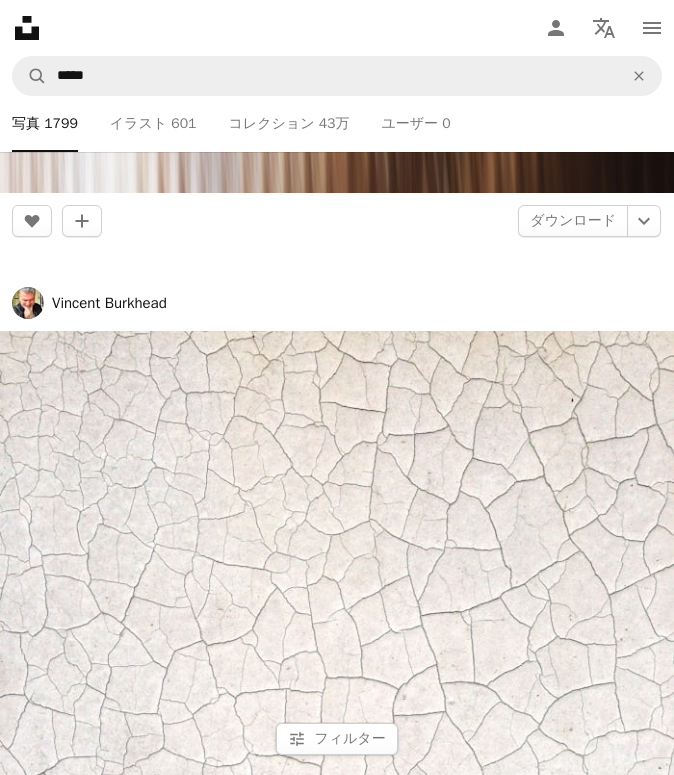 scroll, scrollTop: 5744, scrollLeft: 0, axis: vertical 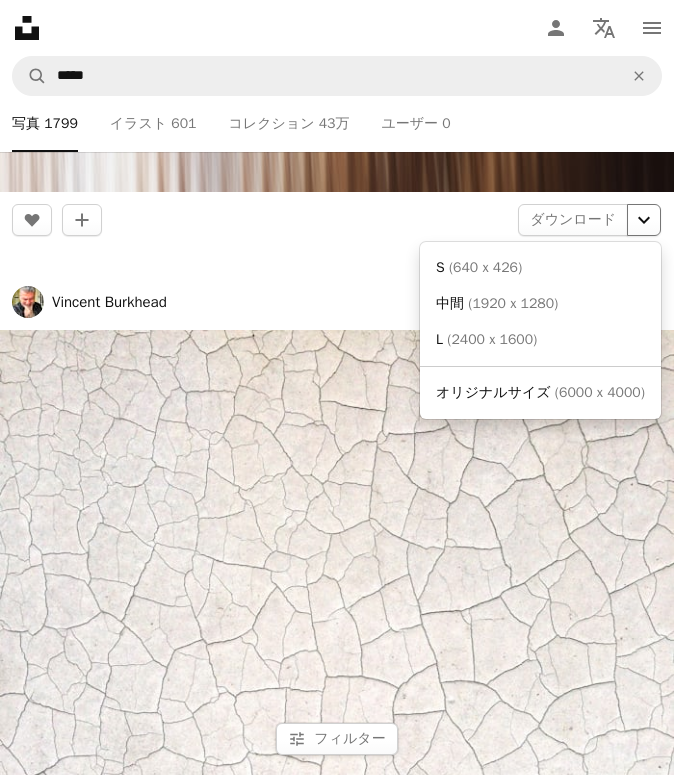 click on "Chevron down" 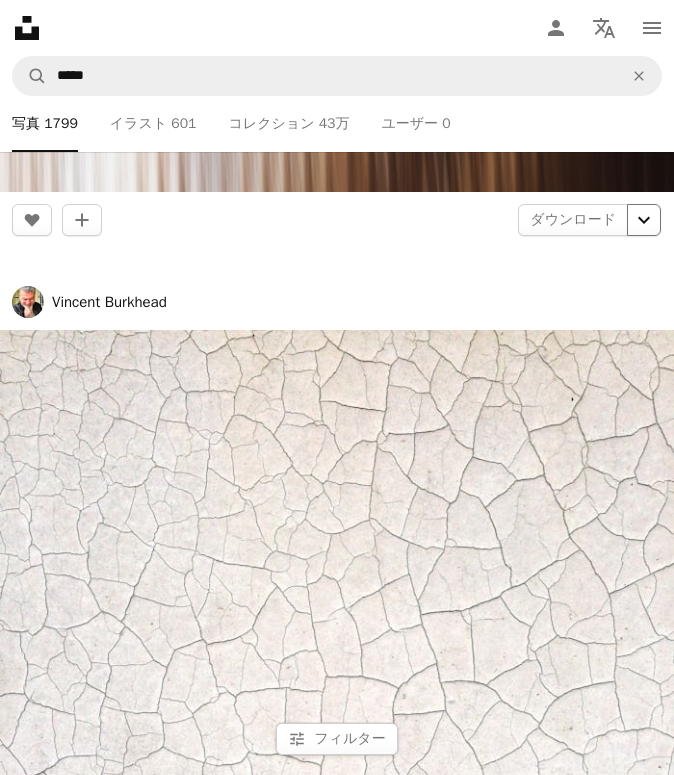 click on "Chevron down" 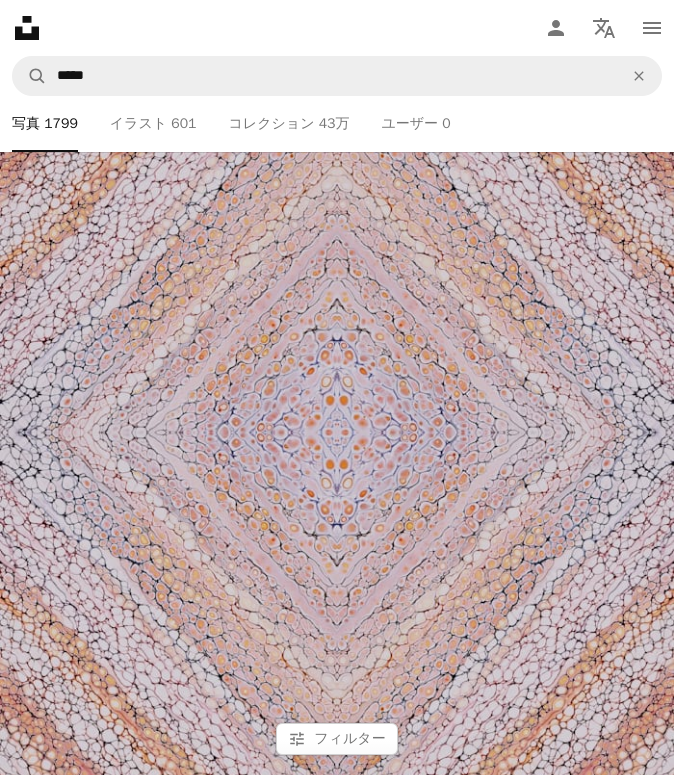 scroll, scrollTop: 13861, scrollLeft: 0, axis: vertical 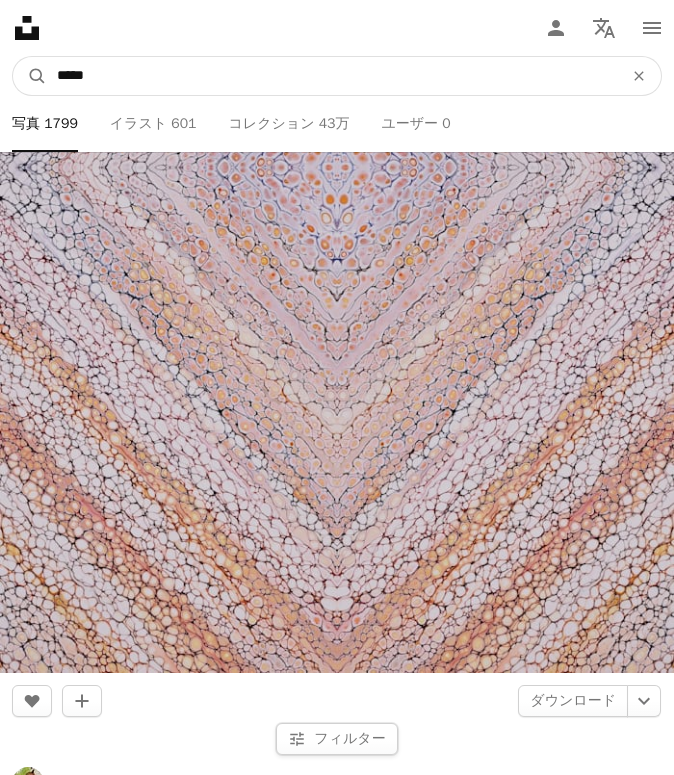 click on "*****" at bounding box center [332, 76] 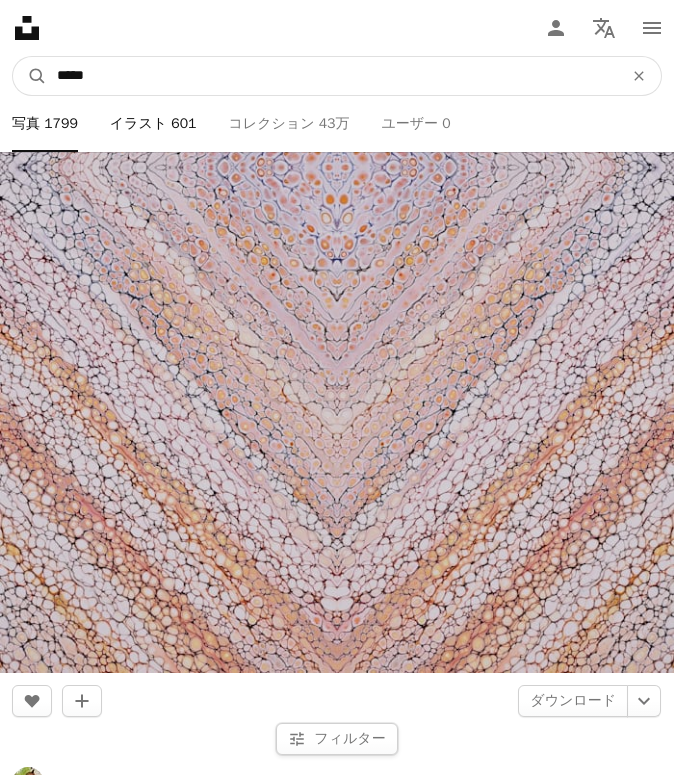 type on "*****" 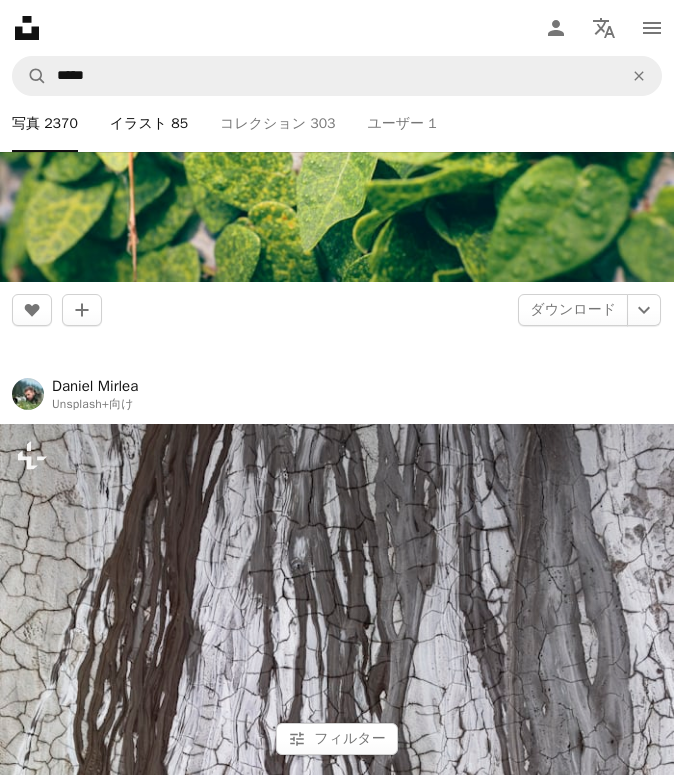 scroll, scrollTop: 7900, scrollLeft: 0, axis: vertical 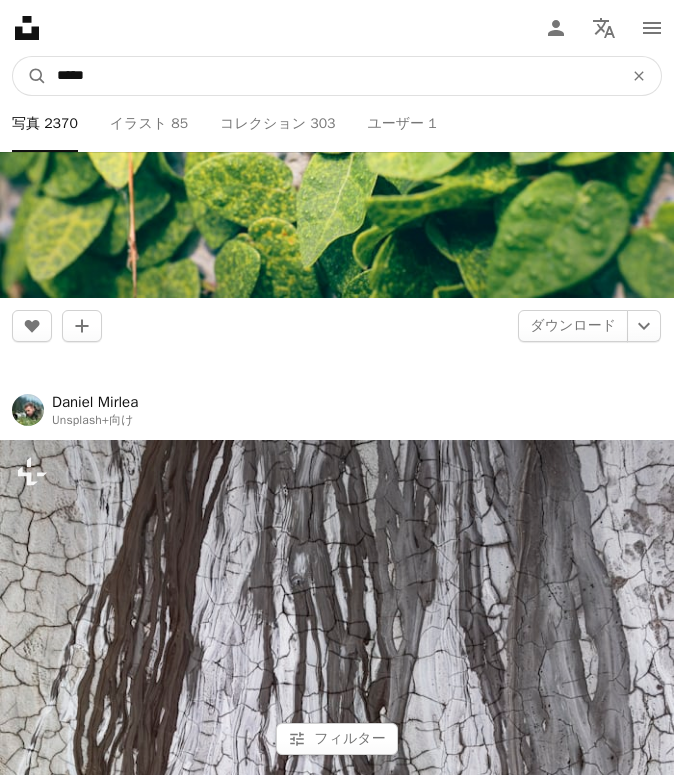 click on "*****" at bounding box center [332, 76] 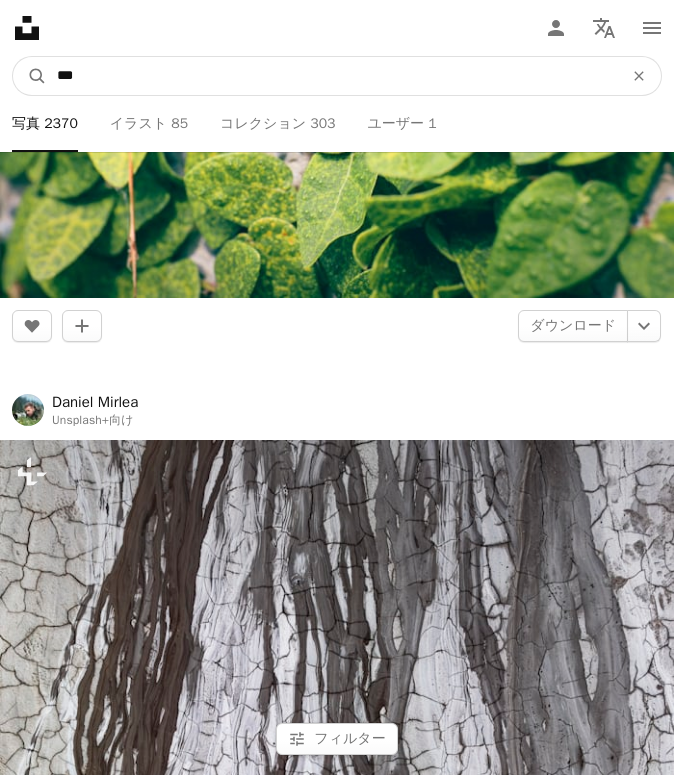 scroll, scrollTop: 7900, scrollLeft: 0, axis: vertical 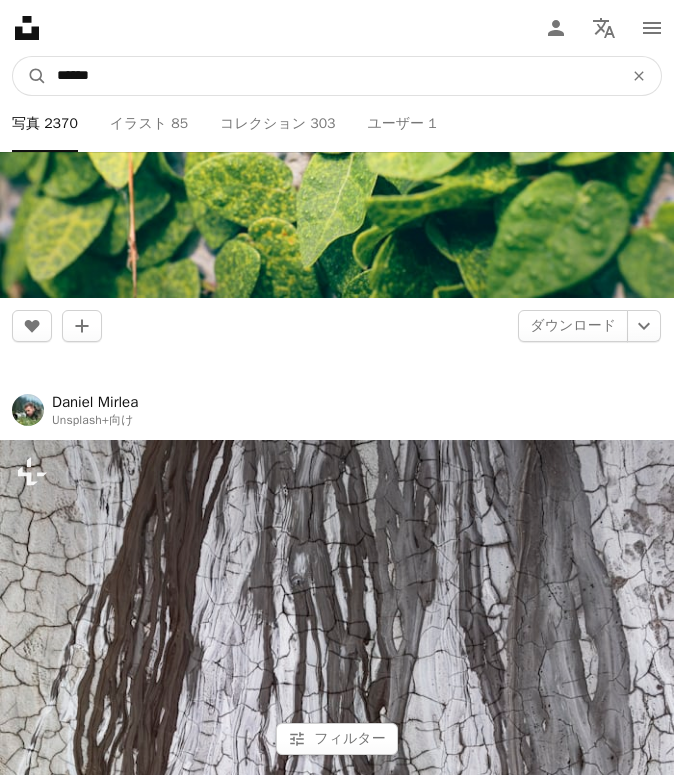 type on "******" 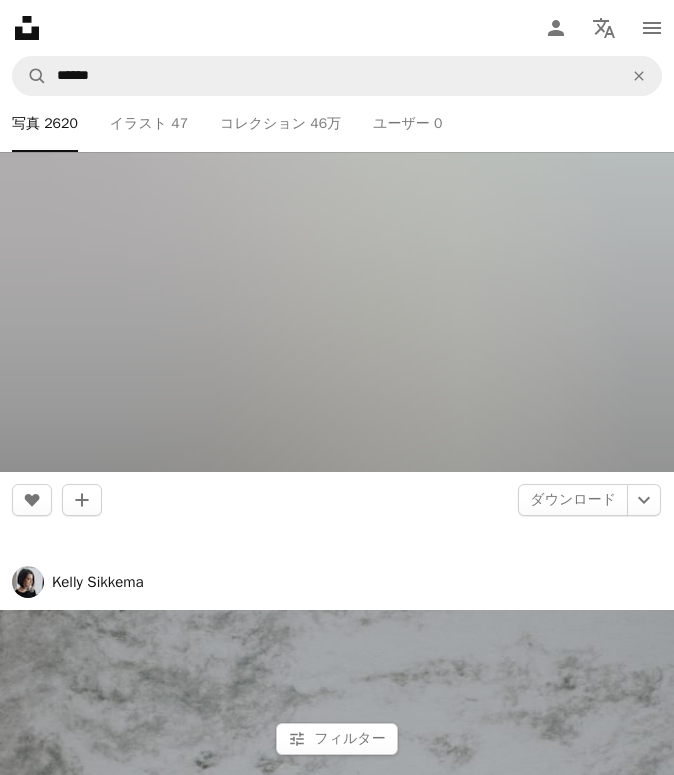scroll, scrollTop: 13752, scrollLeft: 0, axis: vertical 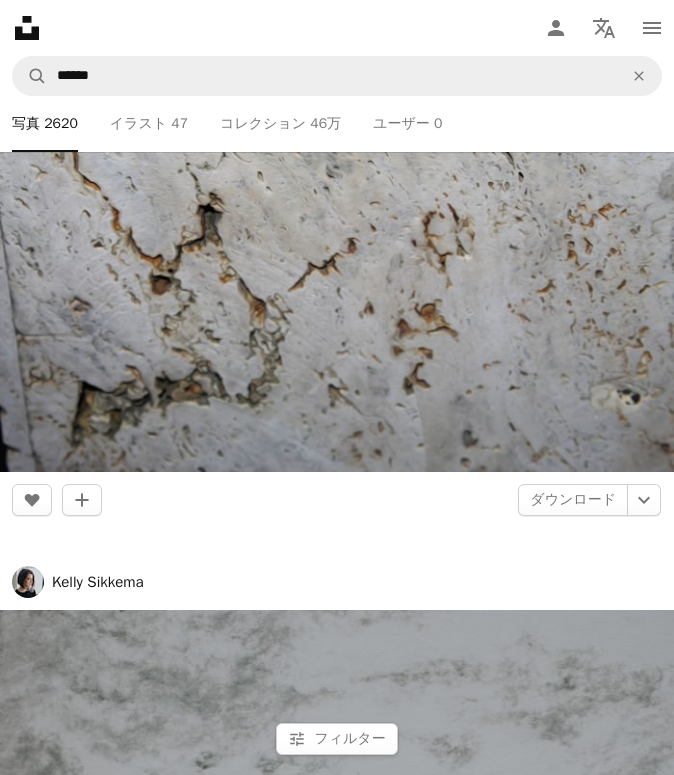 click at bounding box center (337, 247) 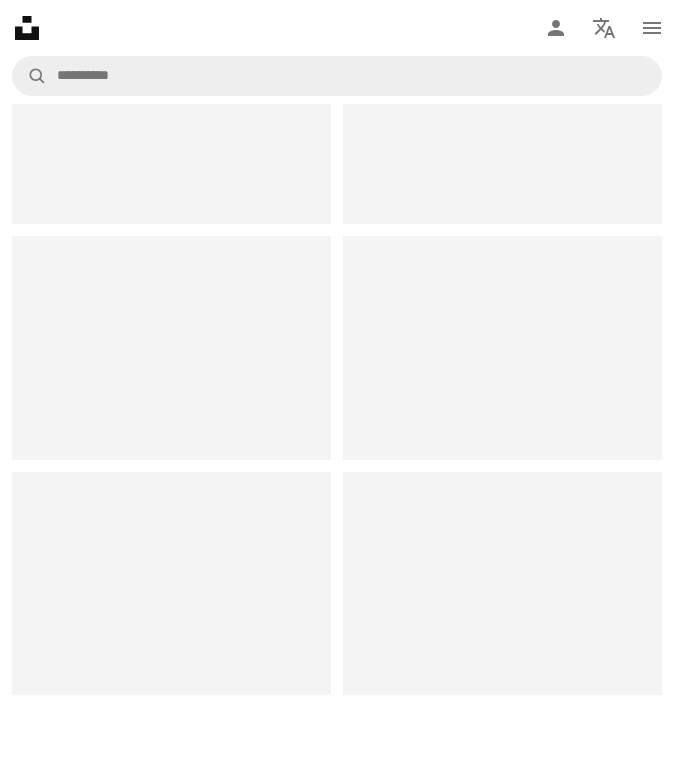 scroll, scrollTop: 0, scrollLeft: 0, axis: both 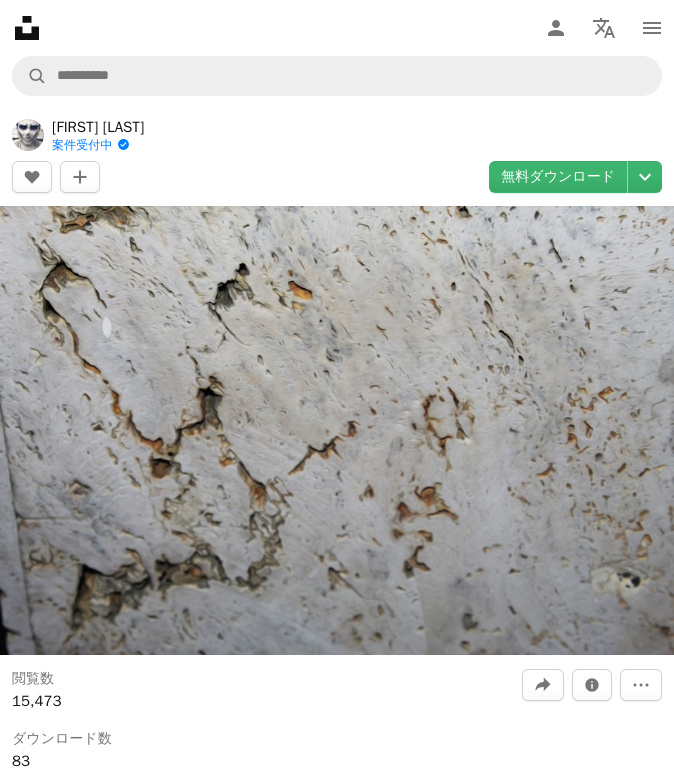 click at bounding box center (337, 430) 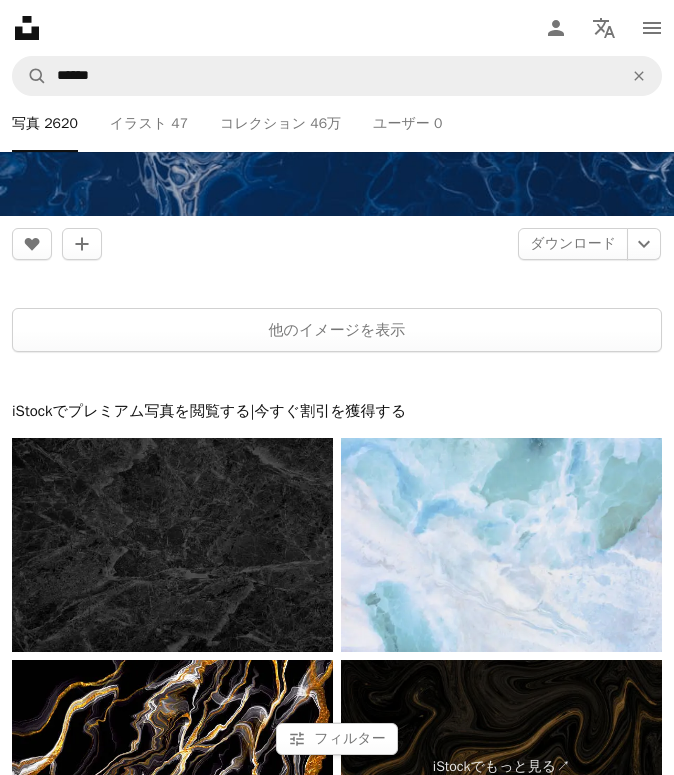scroll, scrollTop: 17512, scrollLeft: 0, axis: vertical 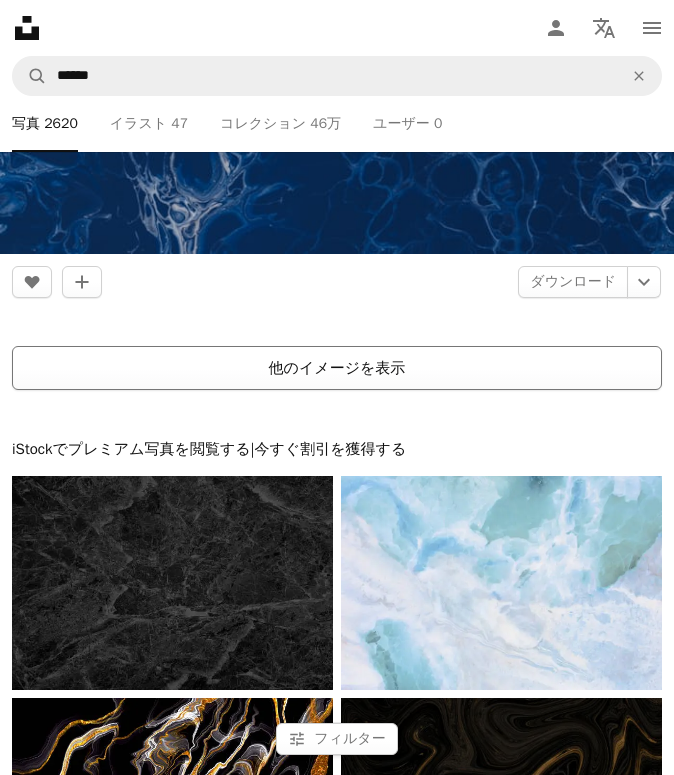 click on "他のイメージを表示" at bounding box center (337, 368) 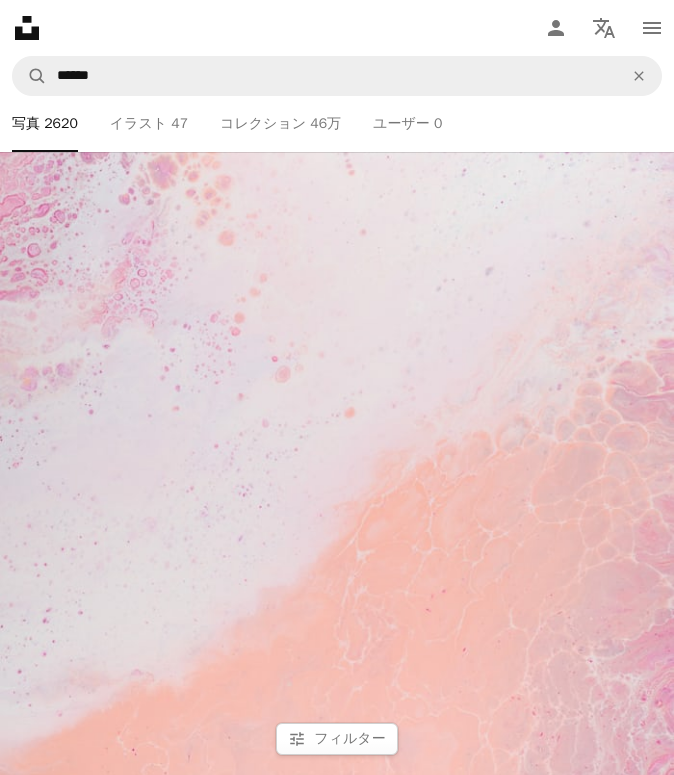 scroll, scrollTop: 15859, scrollLeft: 0, axis: vertical 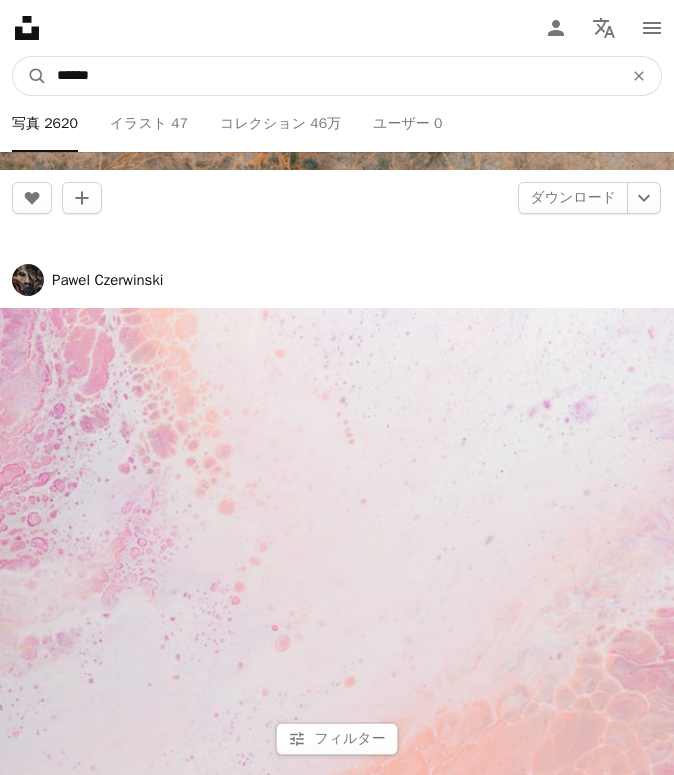 click on "******" at bounding box center [332, 76] 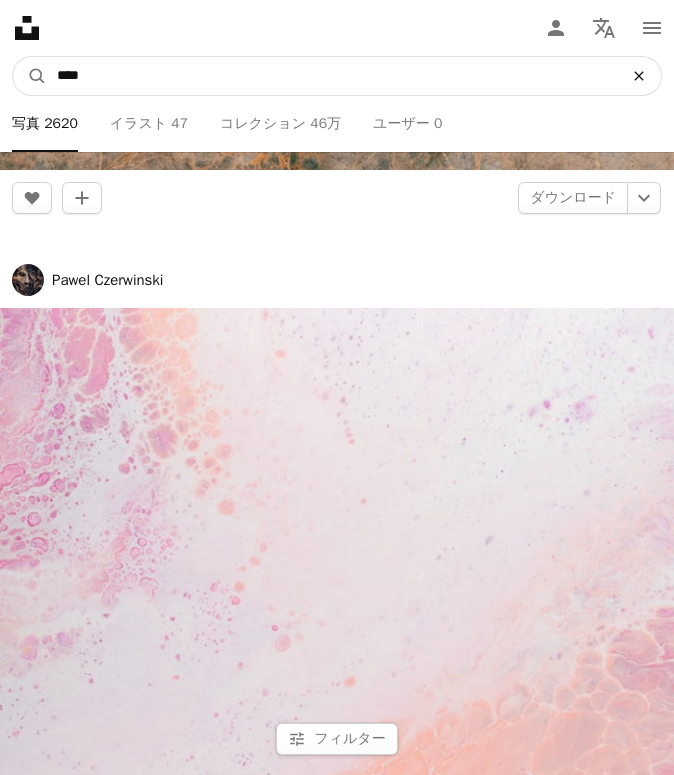 type on "****" 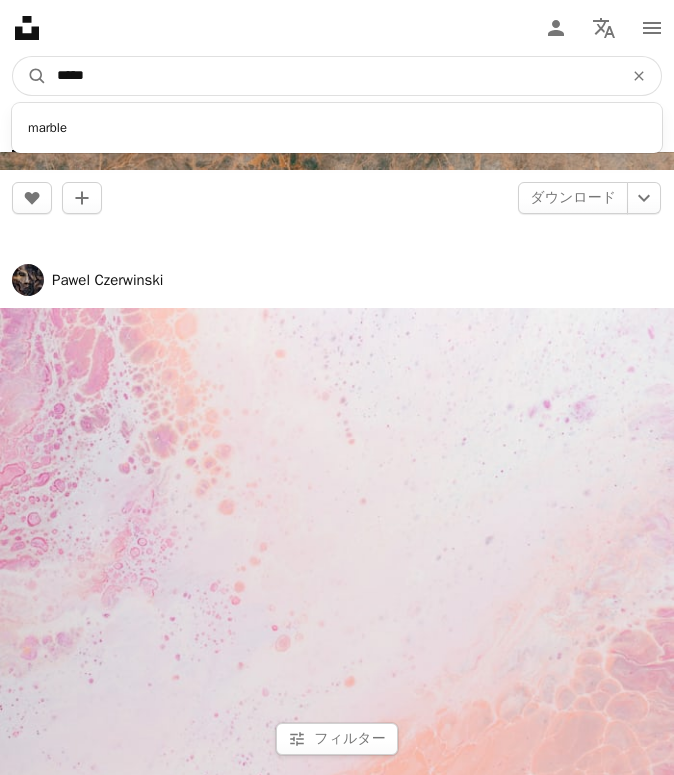 type on "******" 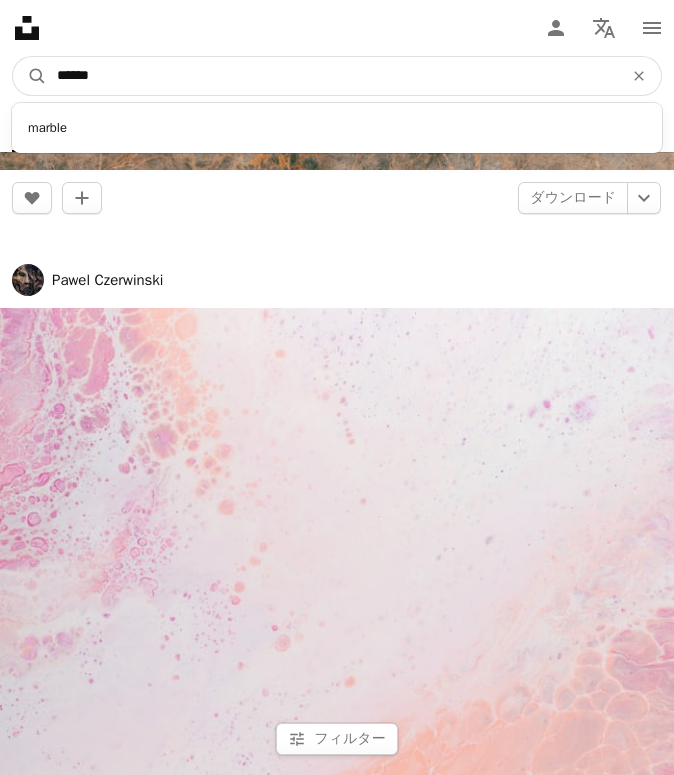 click on "A magnifying glass" at bounding box center [30, 76] 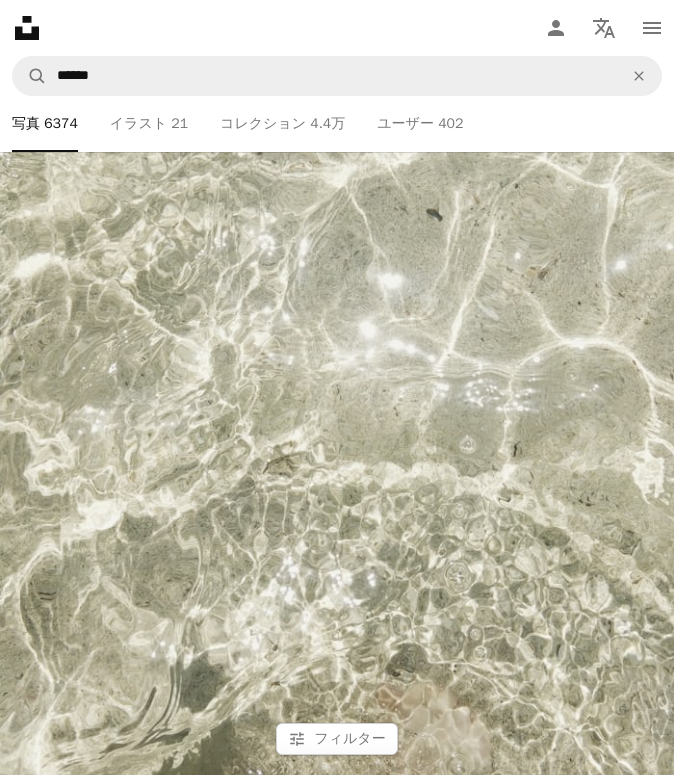 scroll, scrollTop: 14775, scrollLeft: 0, axis: vertical 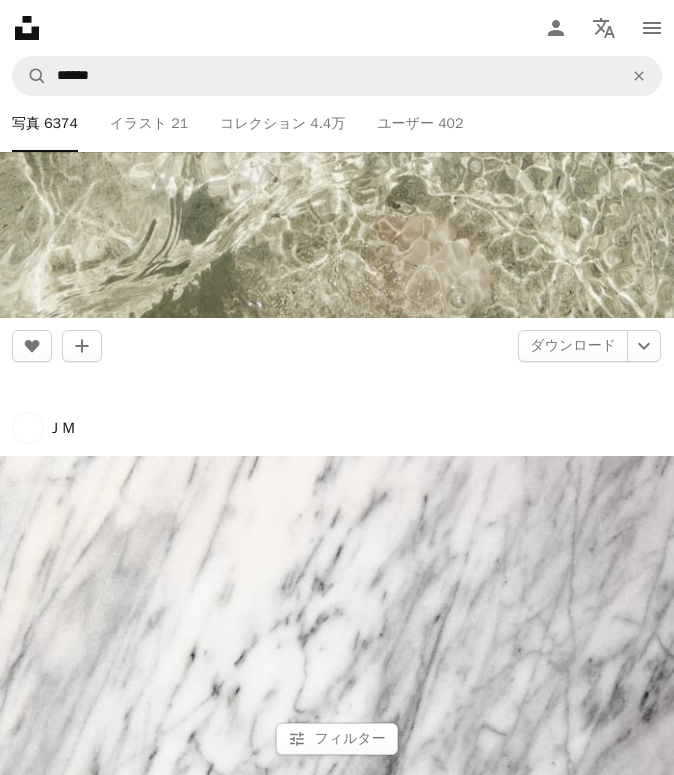 click at bounding box center (337, -281) 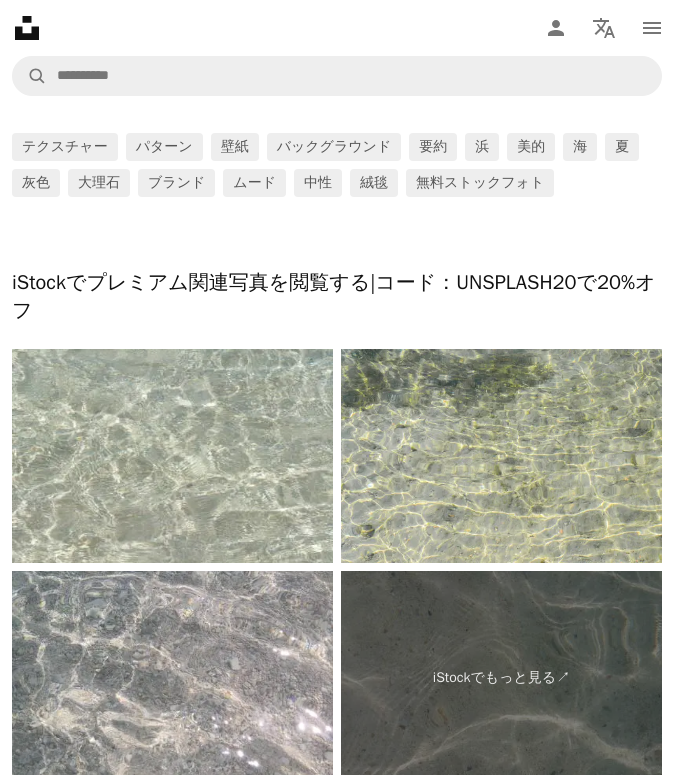scroll, scrollTop: 1595, scrollLeft: 0, axis: vertical 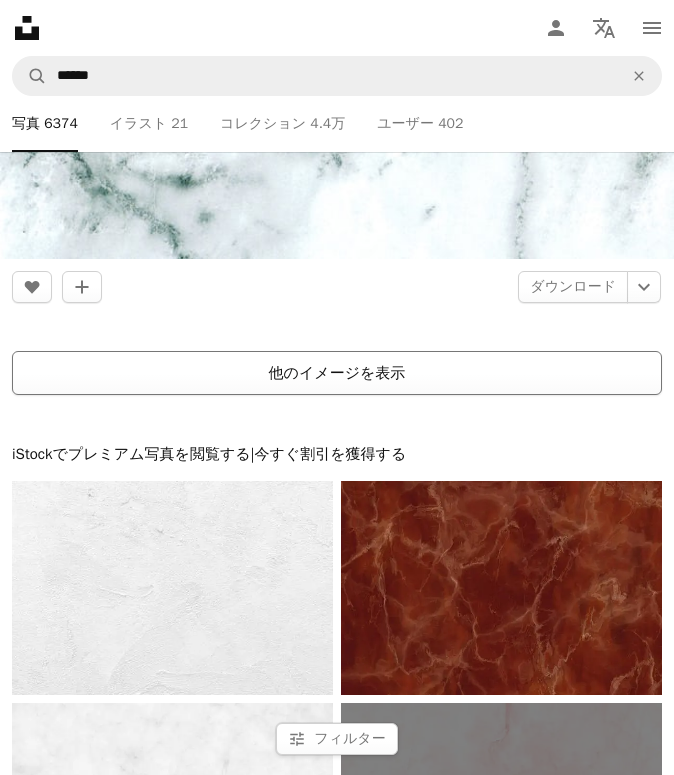 click on "他のイメージを表示" at bounding box center [337, 373] 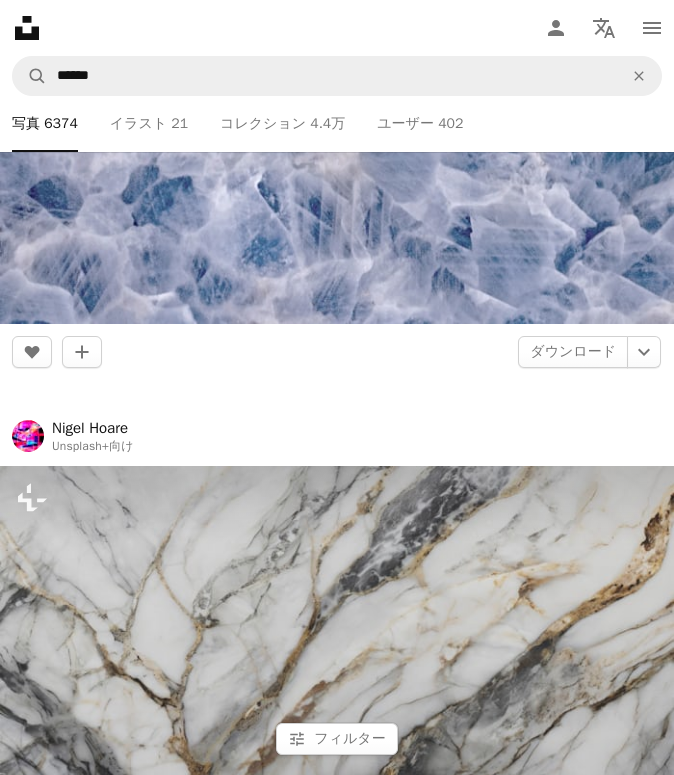 scroll, scrollTop: 54098, scrollLeft: 0, axis: vertical 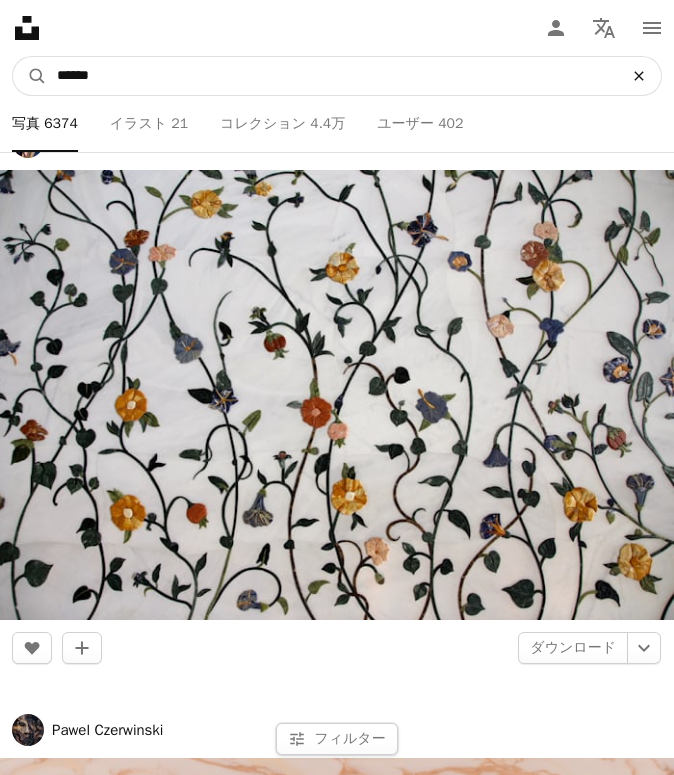 click on "An X shape" 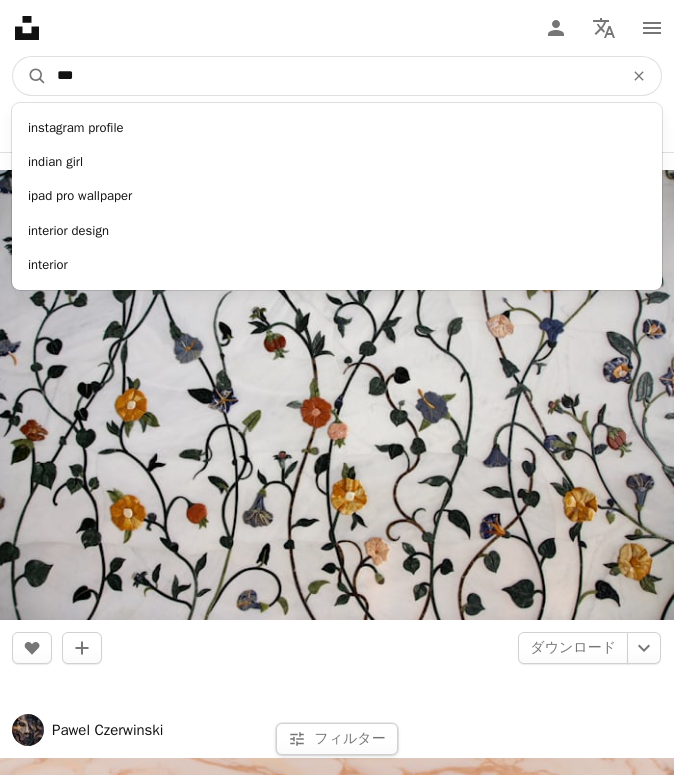 type on "****" 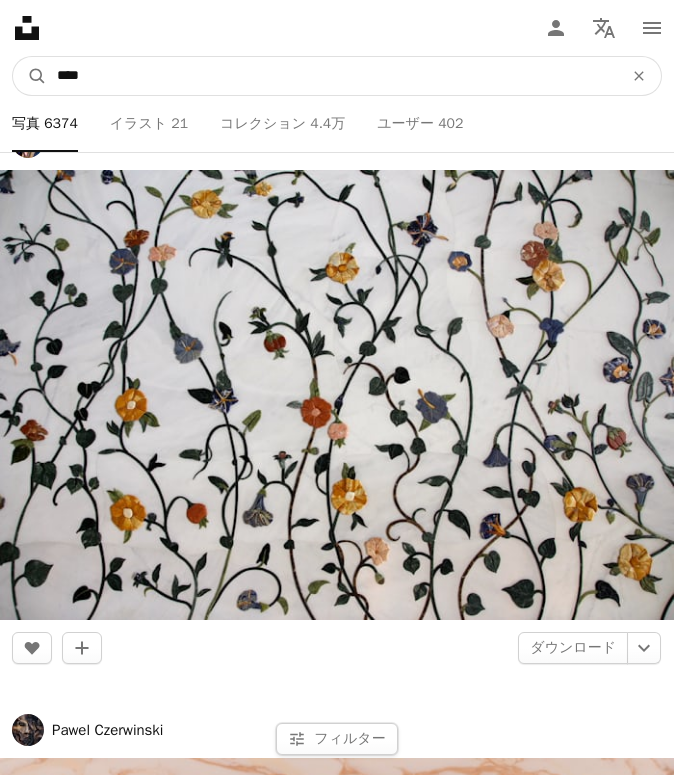 click on "A magnifying glass" at bounding box center (30, 76) 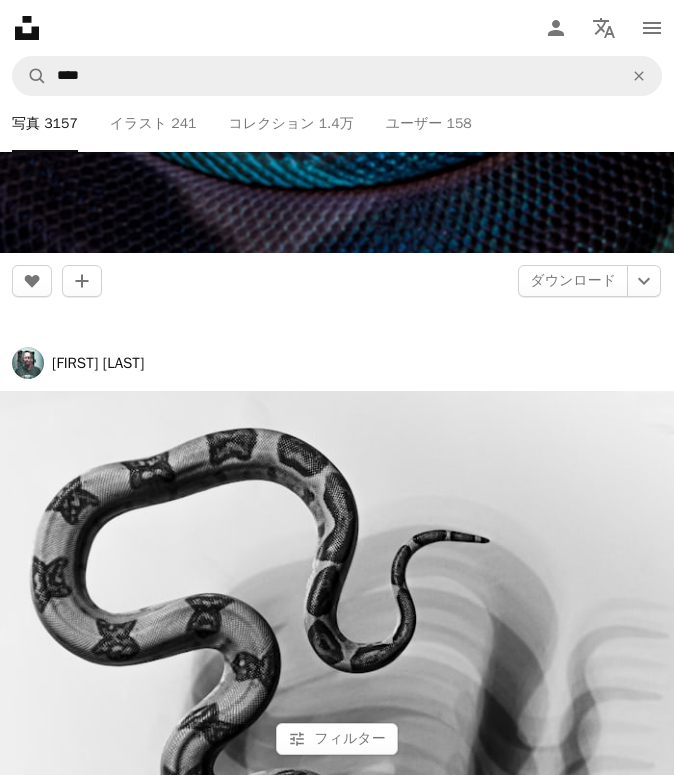 scroll, scrollTop: 4302, scrollLeft: 0, axis: vertical 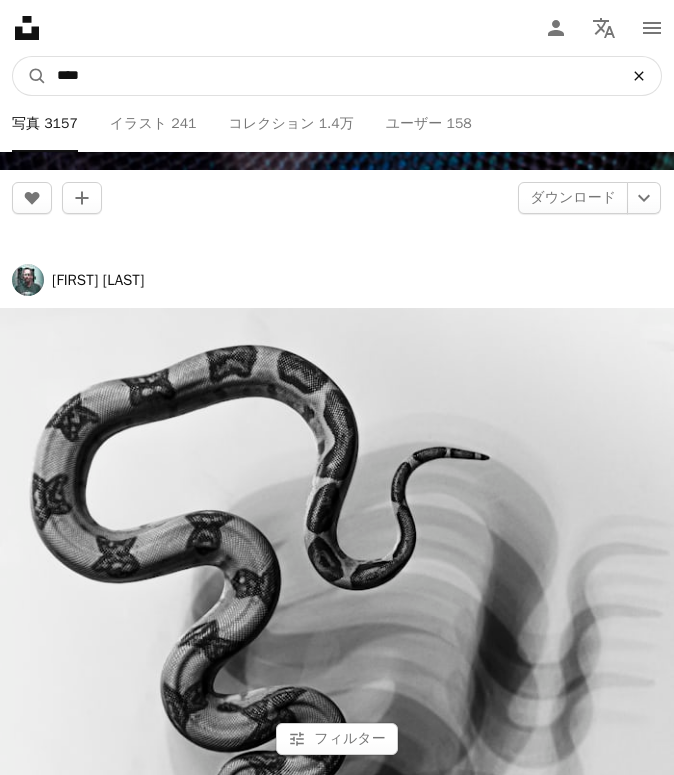 click on "An X shape" at bounding box center (639, 76) 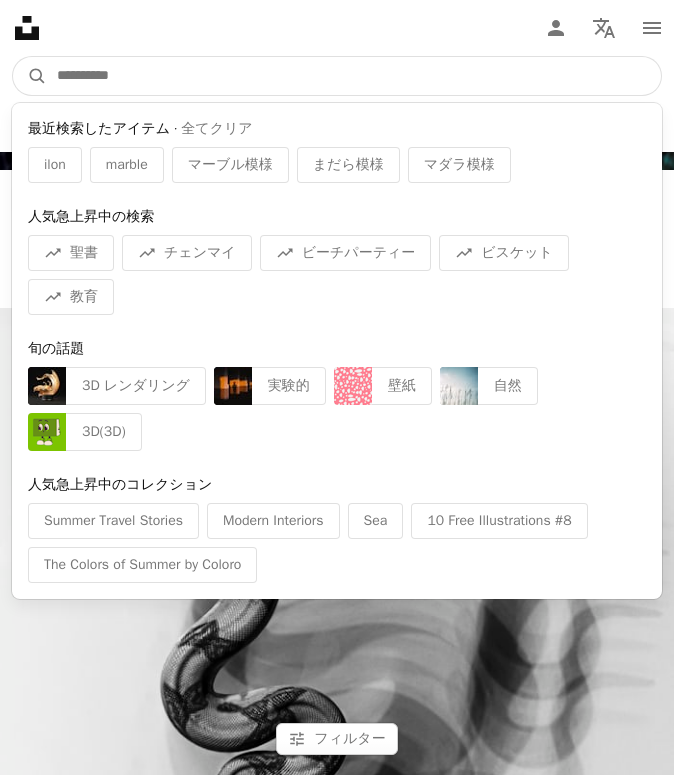 click at bounding box center [354, 76] 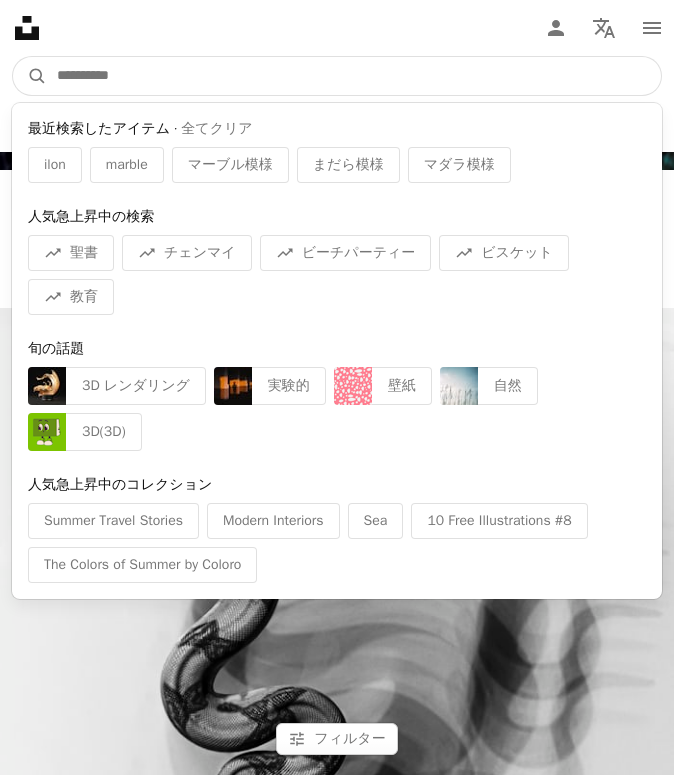 type on "*" 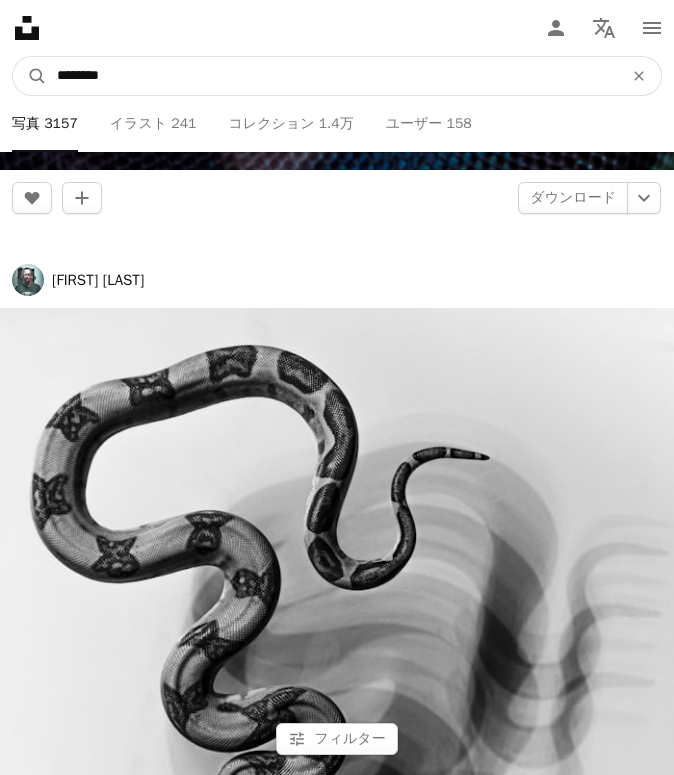 type on "*********" 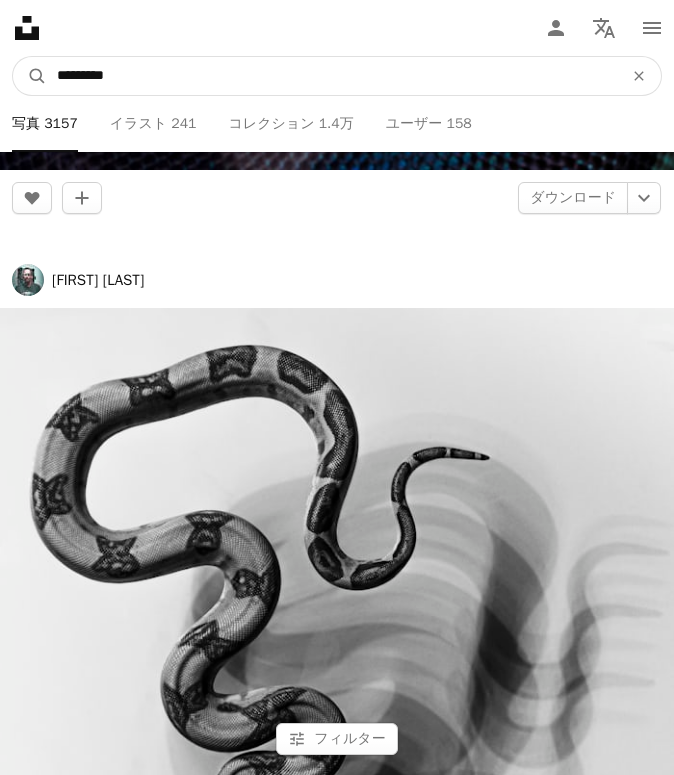 click on "A magnifying glass" at bounding box center [30, 76] 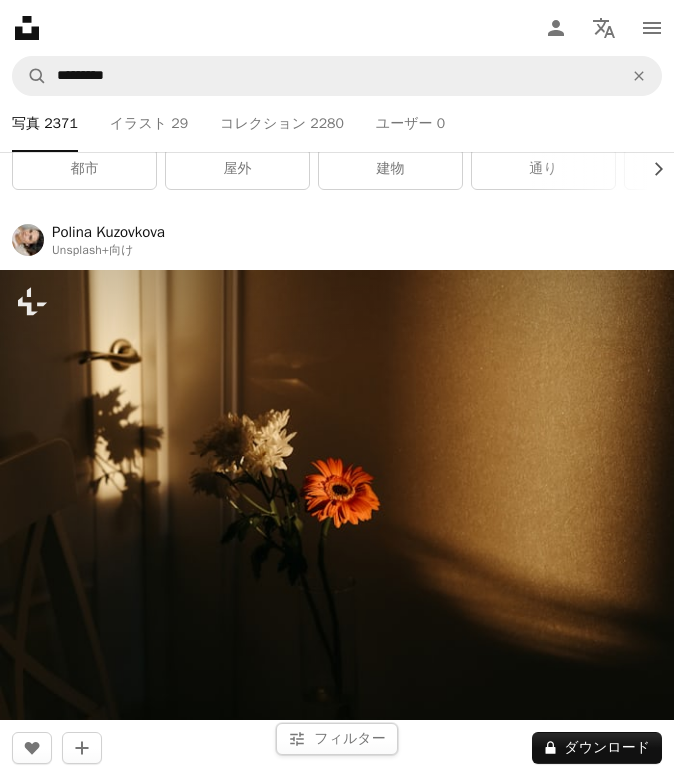 scroll, scrollTop: 0, scrollLeft: 0, axis: both 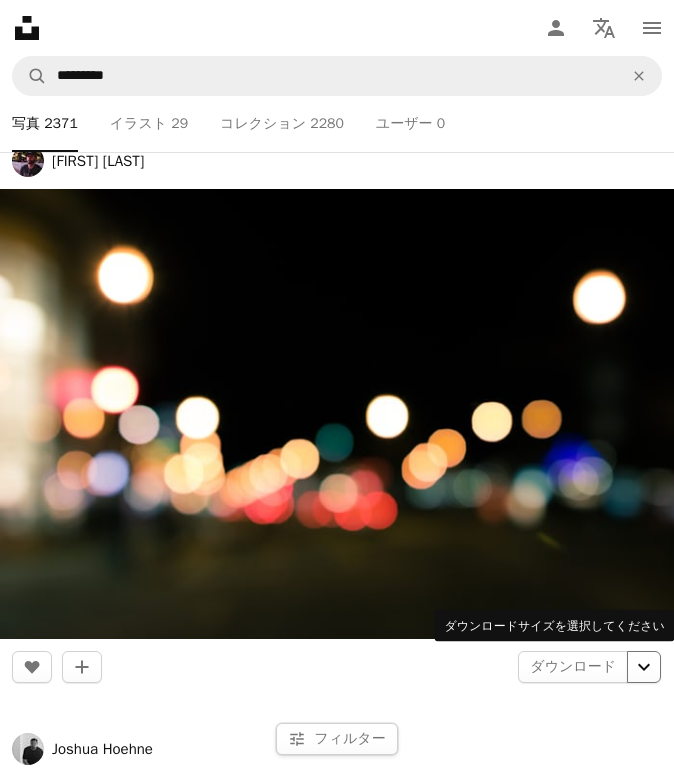 click on "Chevron down" 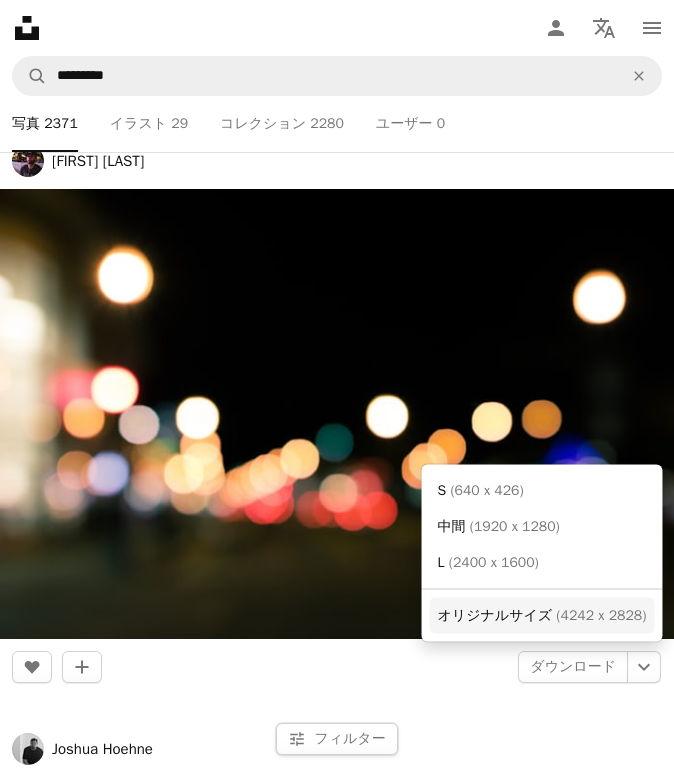 click on "( 4242 x 2828 )" at bounding box center (601, 614) 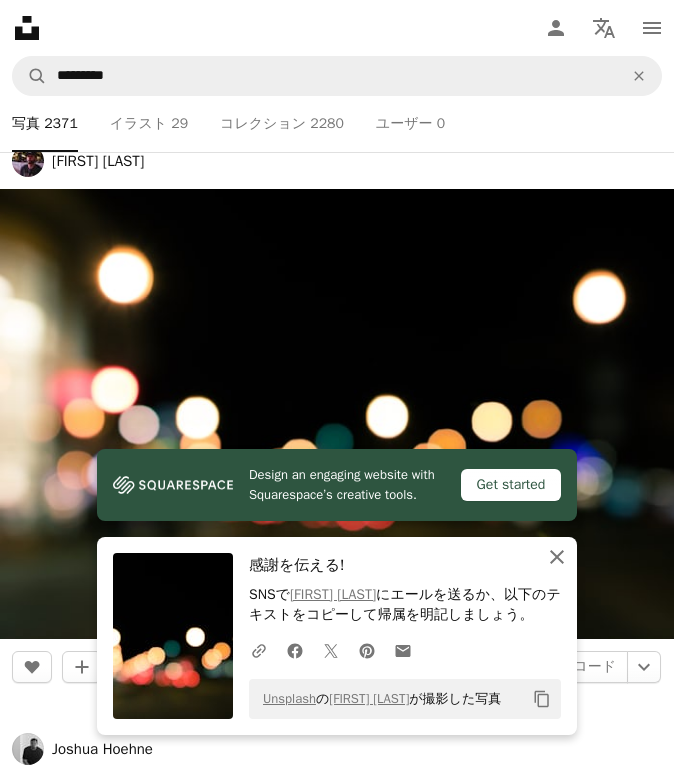 click 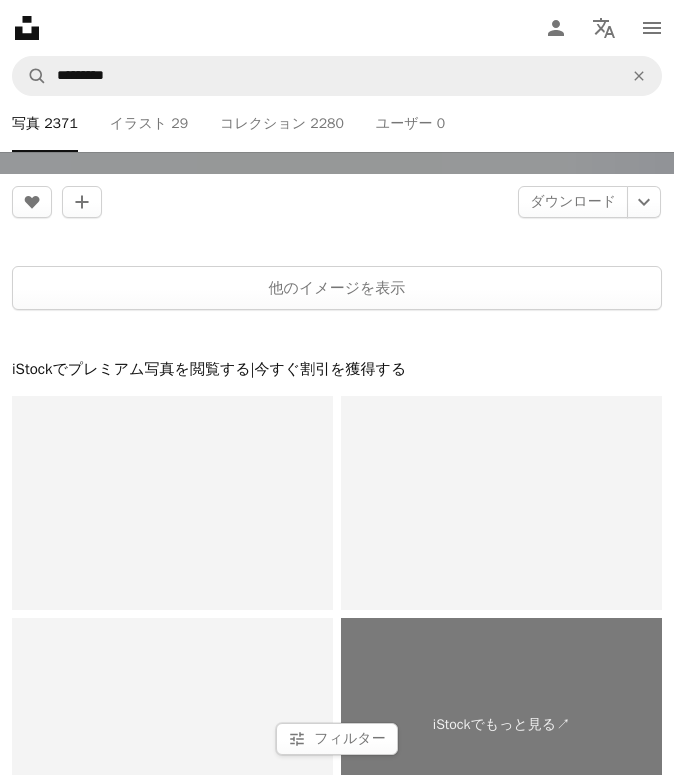 scroll, scrollTop: 16618, scrollLeft: 0, axis: vertical 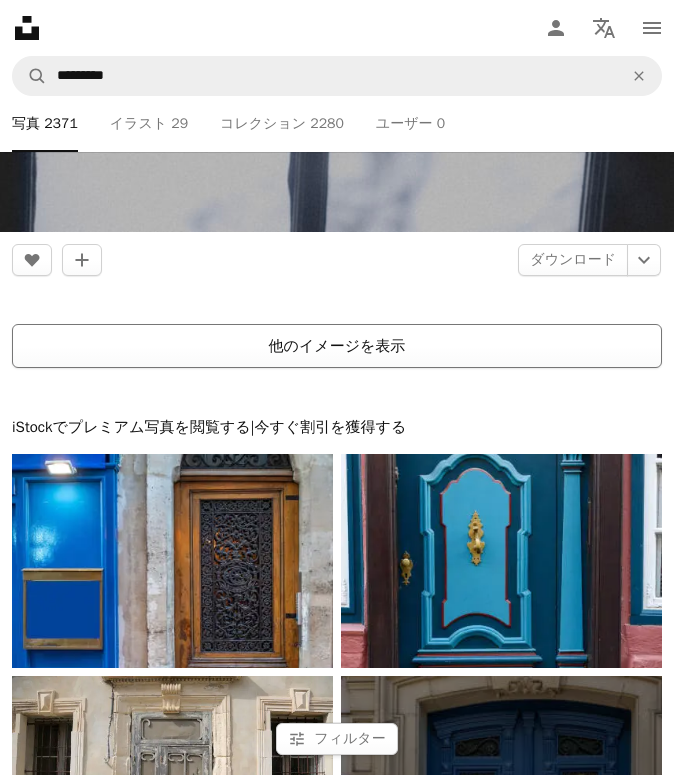 click on "他のイメージを表示" at bounding box center [337, 346] 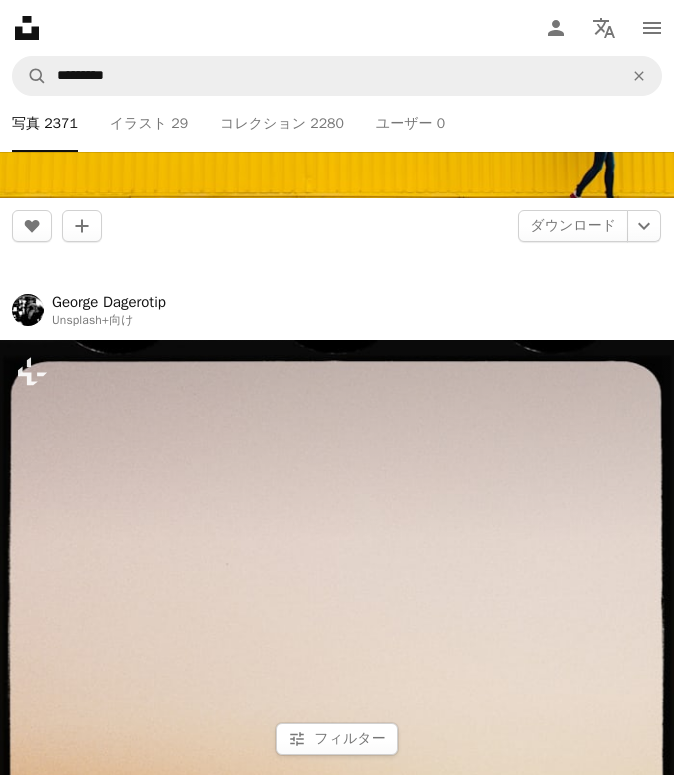scroll, scrollTop: 20999, scrollLeft: 0, axis: vertical 